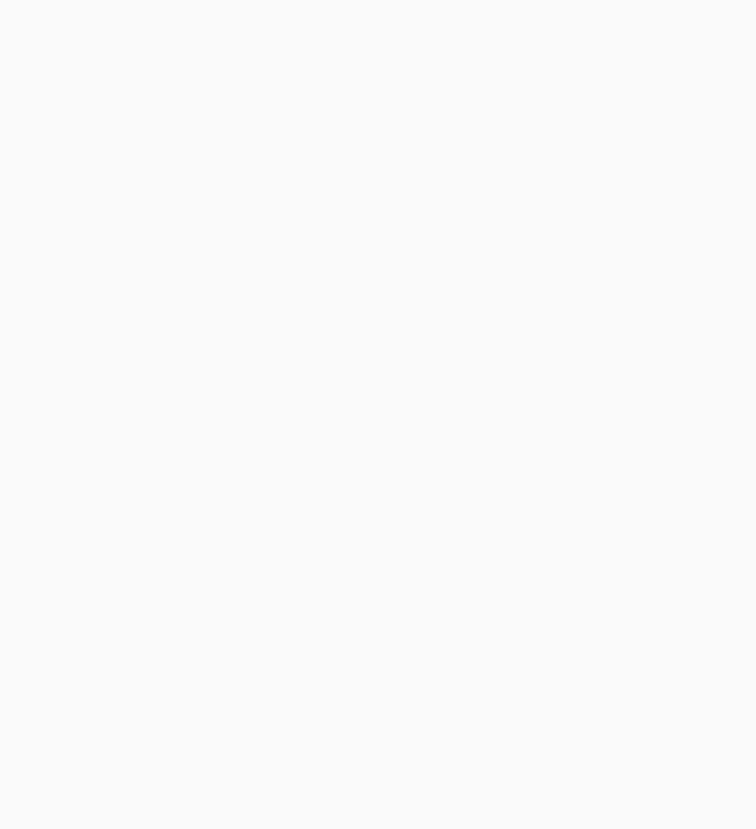 scroll, scrollTop: 0, scrollLeft: 0, axis: both 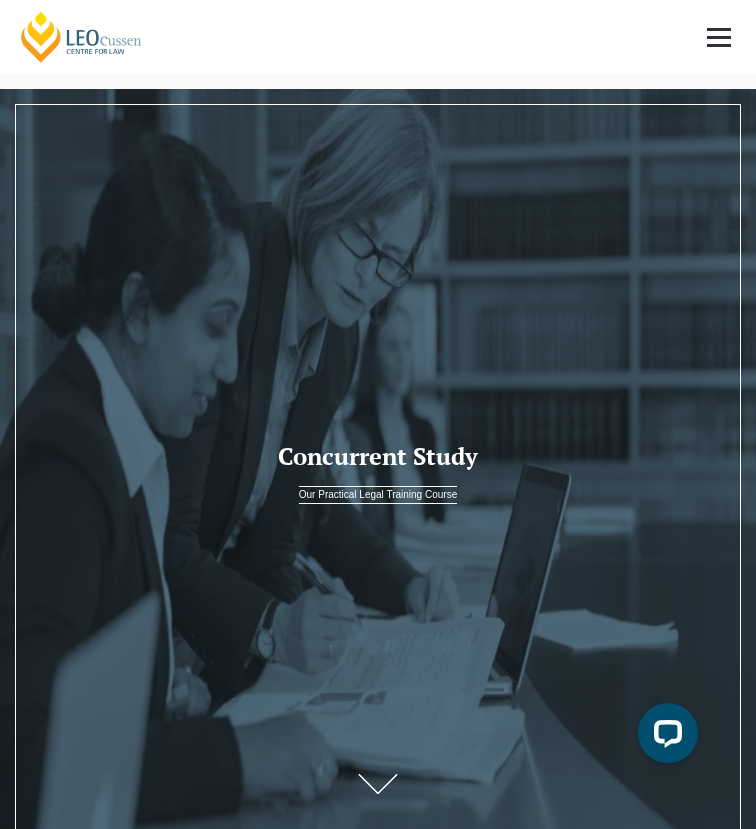 click at bounding box center [719, 45] 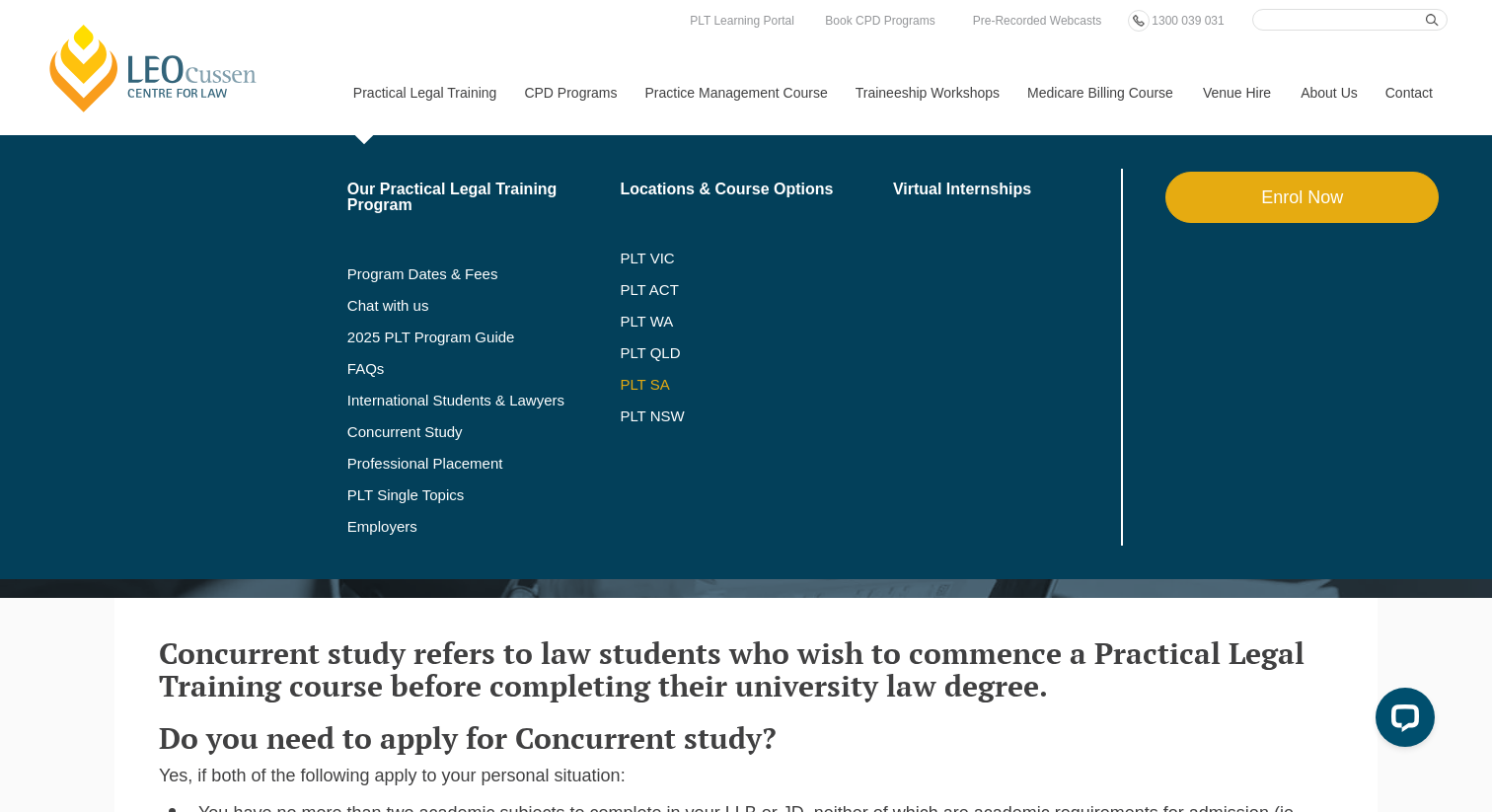 click on "PLT SA" at bounding box center [756, 385] 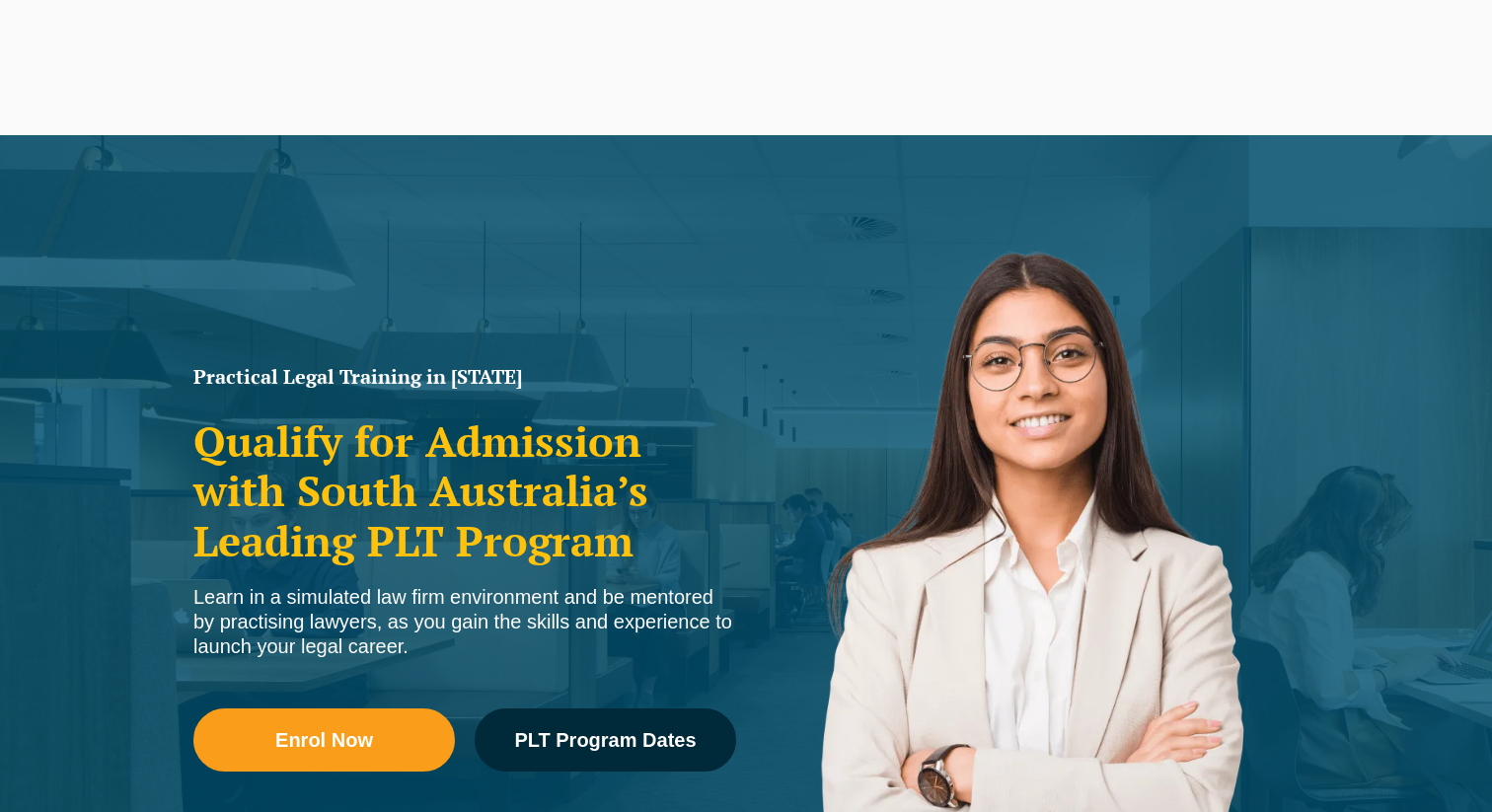 scroll, scrollTop: 396, scrollLeft: 0, axis: vertical 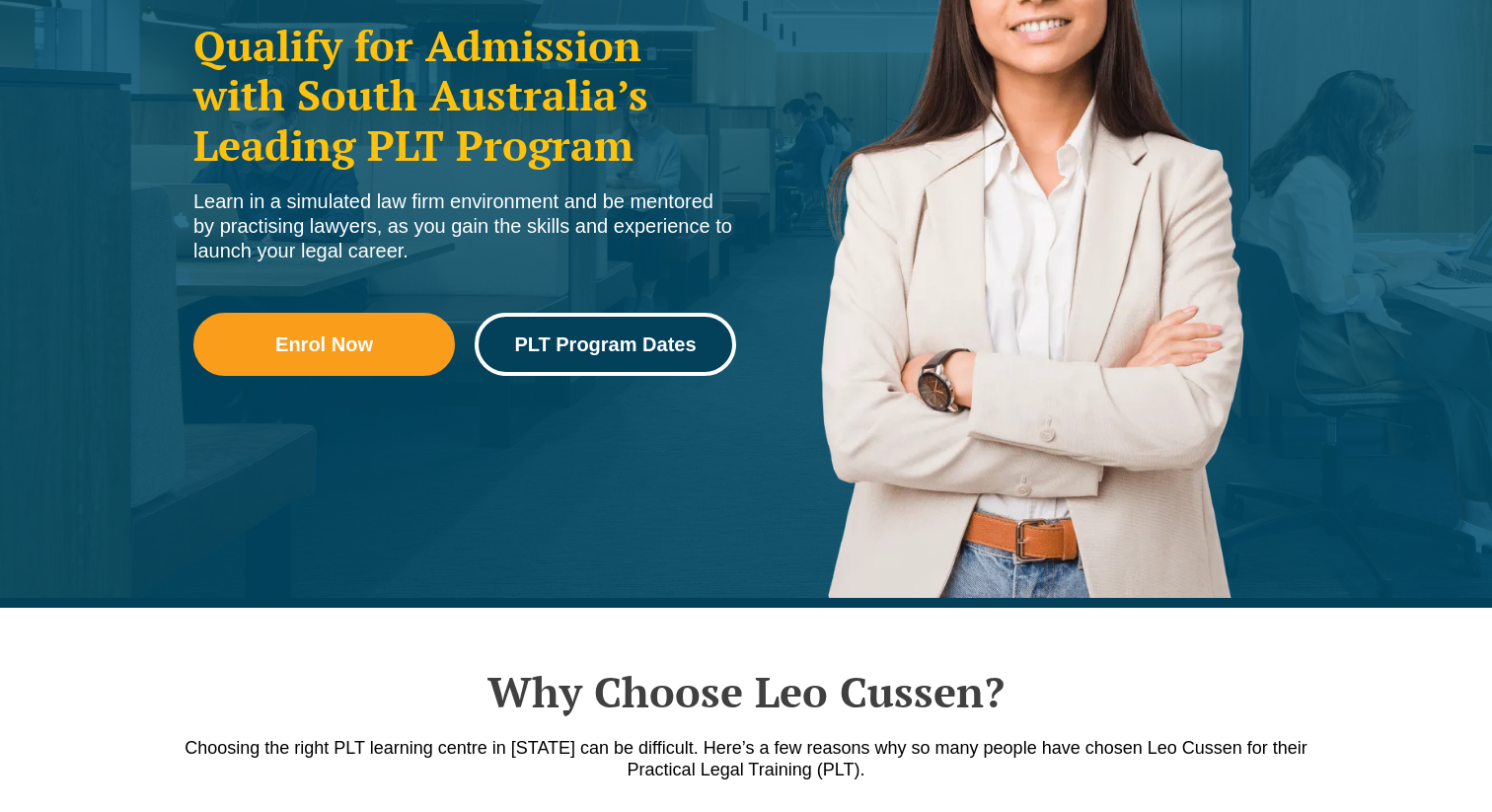 click on "PLT Program Dates" at bounding box center (605, 344) 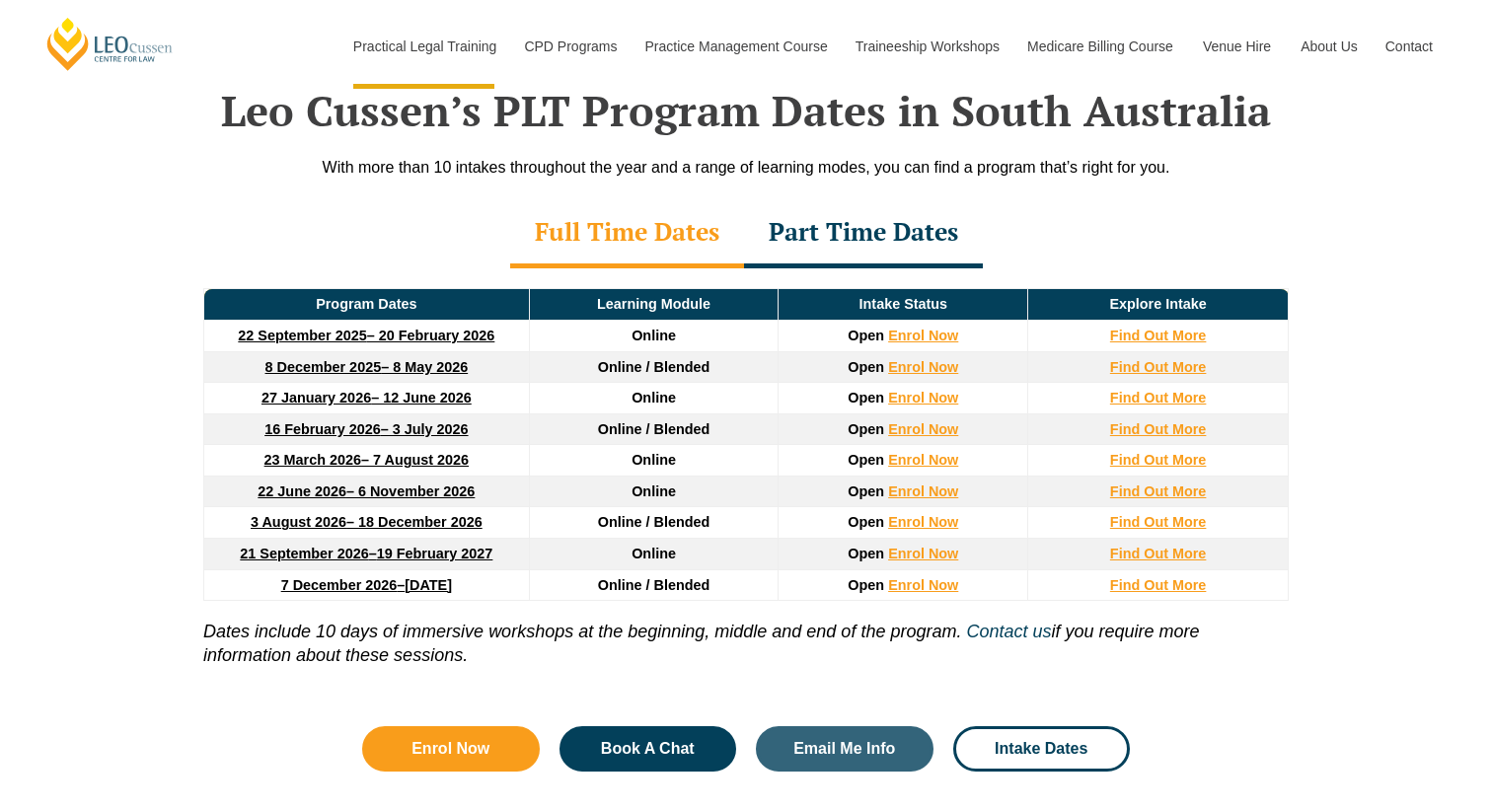 scroll, scrollTop: 2543, scrollLeft: 0, axis: vertical 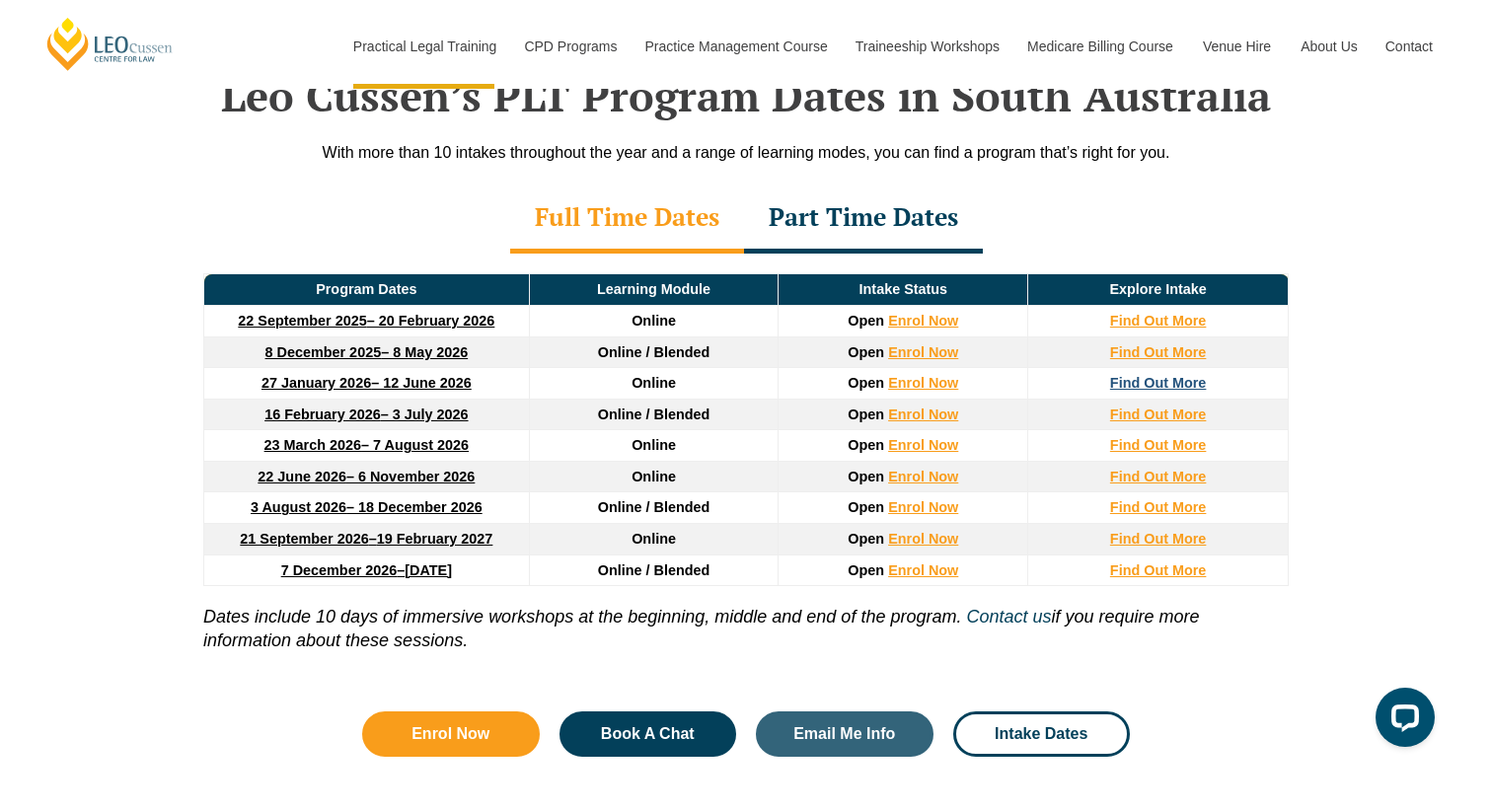 click on "Find Out More" at bounding box center (1158, 383) 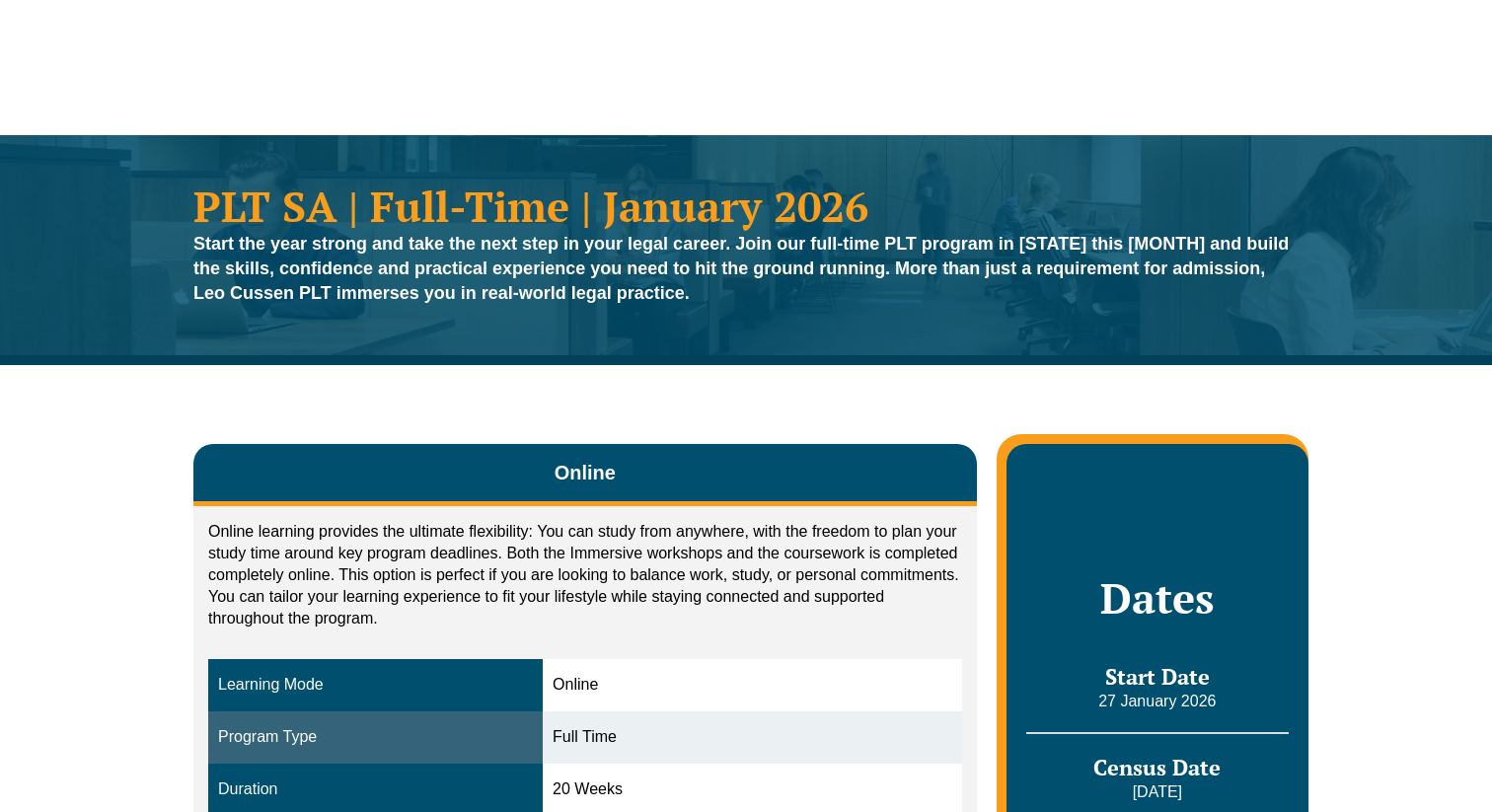 scroll, scrollTop: 0, scrollLeft: 0, axis: both 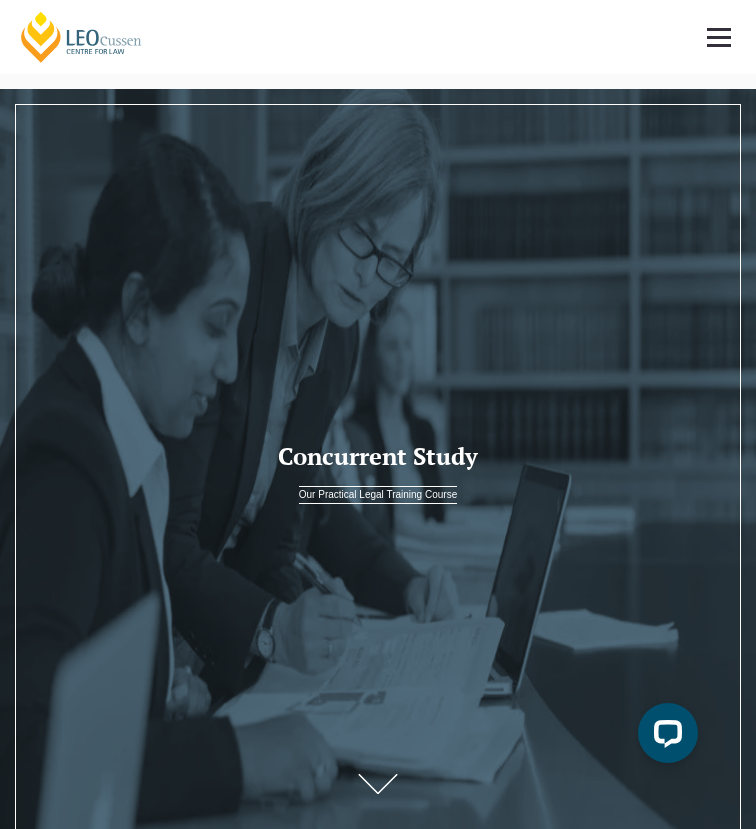 click at bounding box center [719, 37] 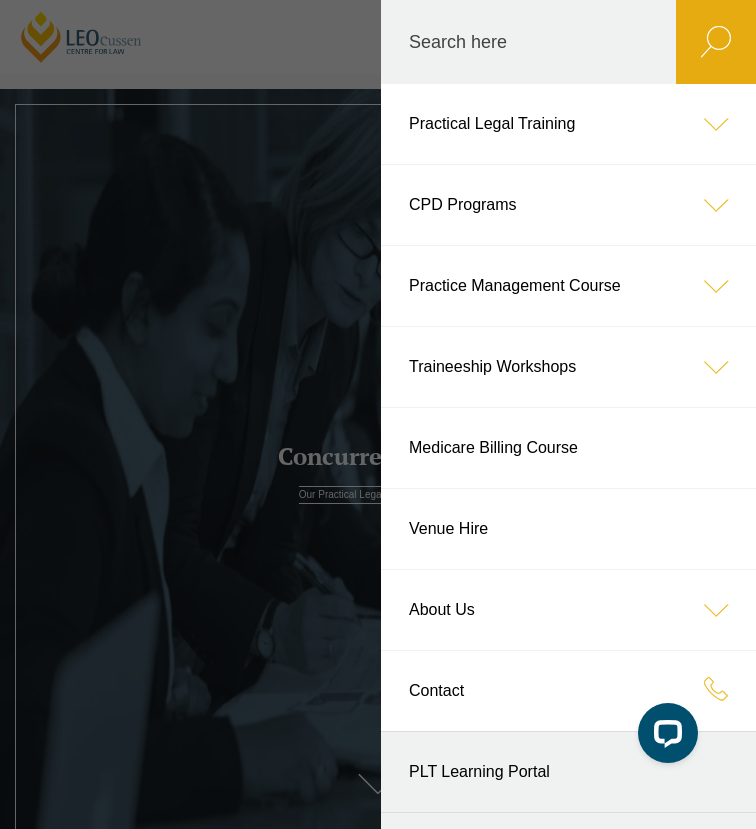 click at bounding box center [716, 124] 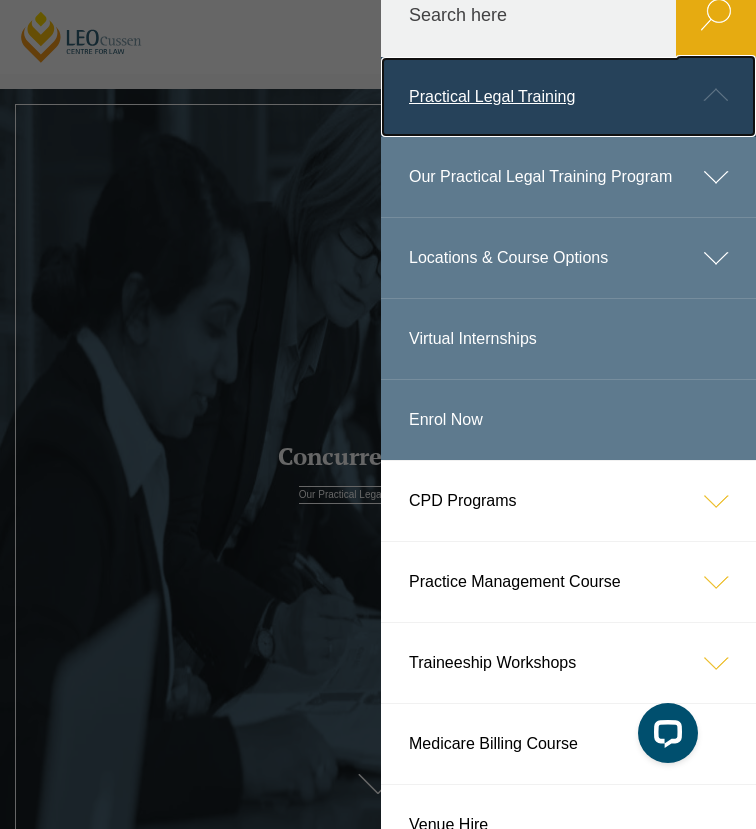 scroll, scrollTop: 28, scrollLeft: 0, axis: vertical 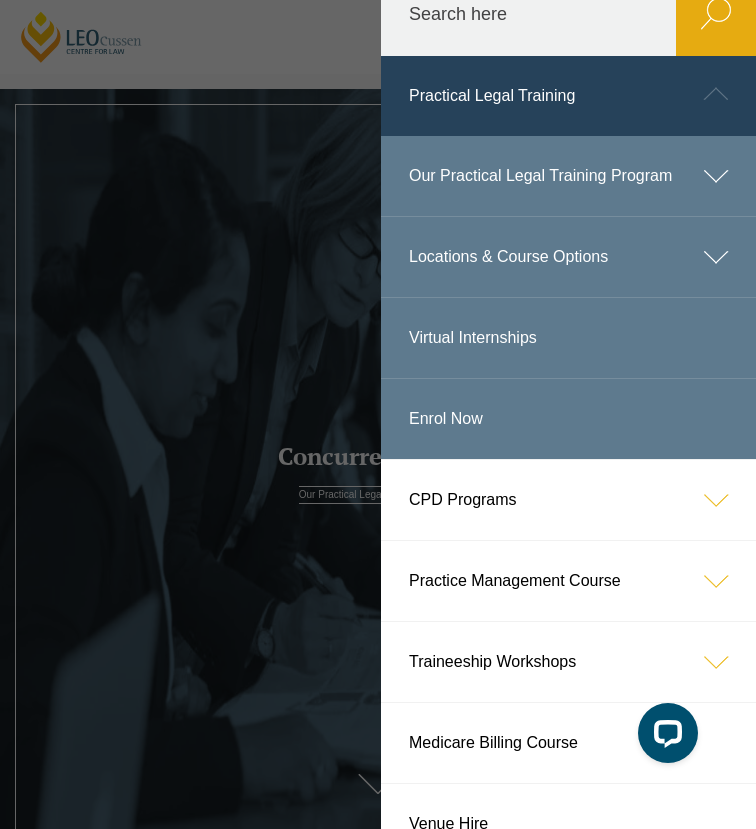 click at bounding box center [716, 257] 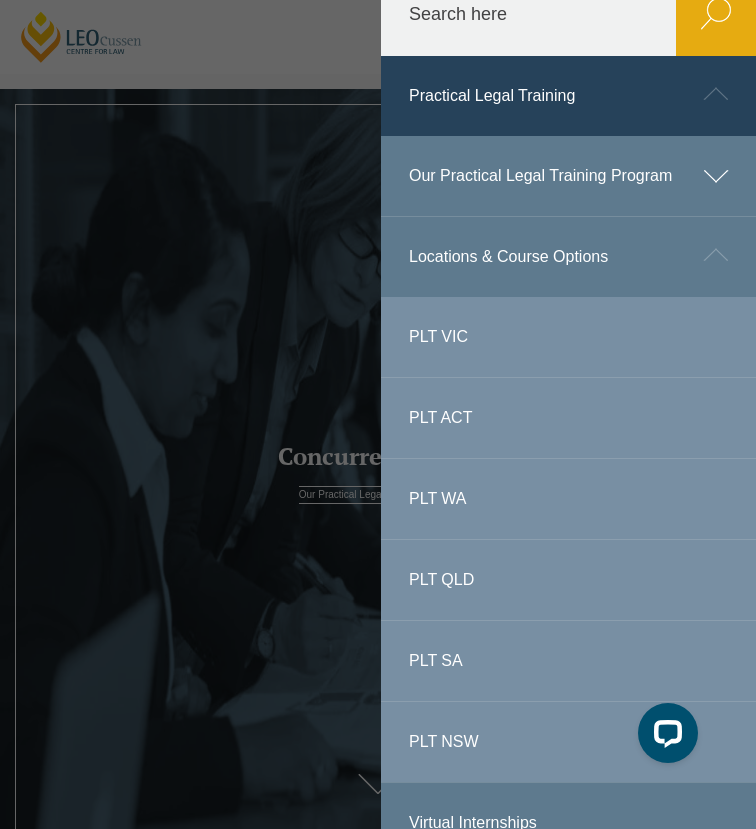 click at bounding box center (716, 255) 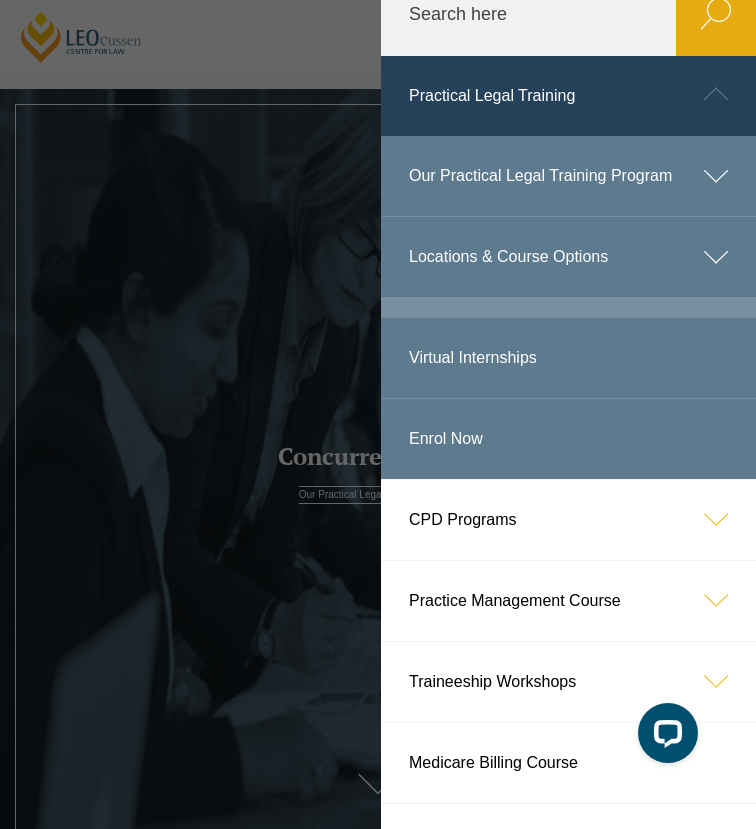 click at bounding box center [716, 176] 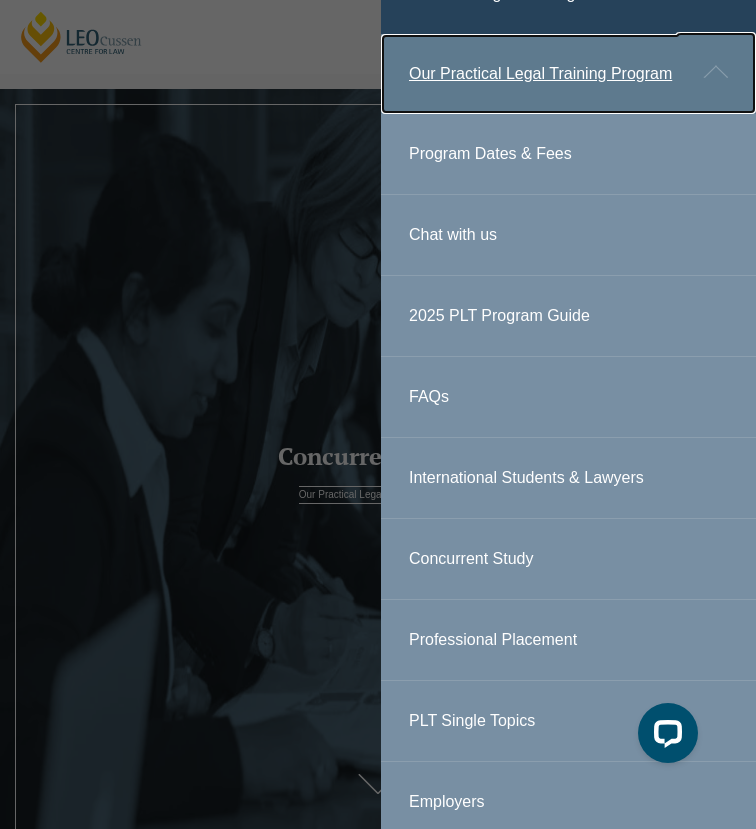 scroll, scrollTop: 133, scrollLeft: 0, axis: vertical 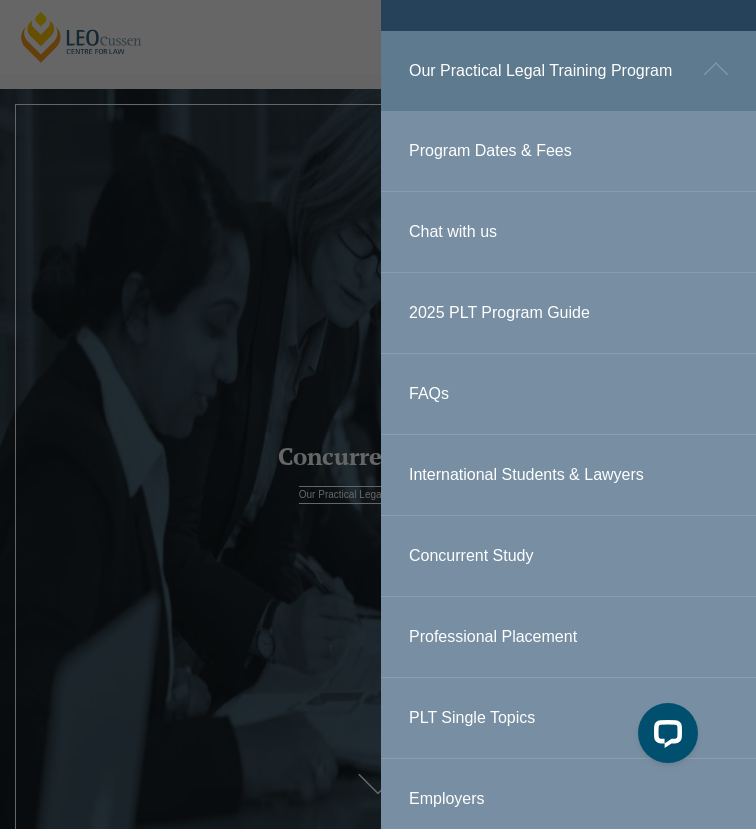 click on "FAQs" at bounding box center [568, 394] 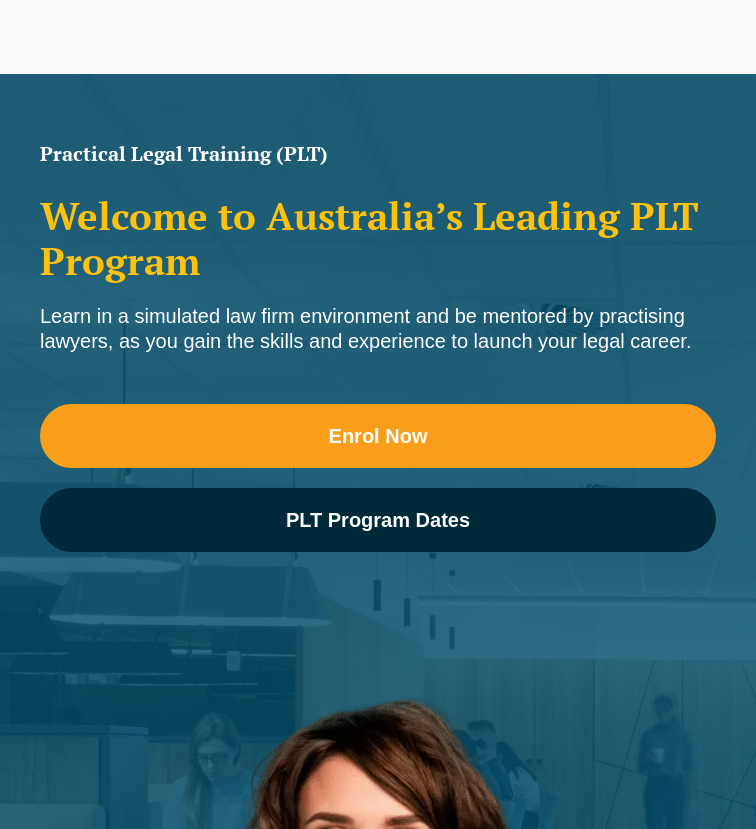 scroll, scrollTop: 978, scrollLeft: 0, axis: vertical 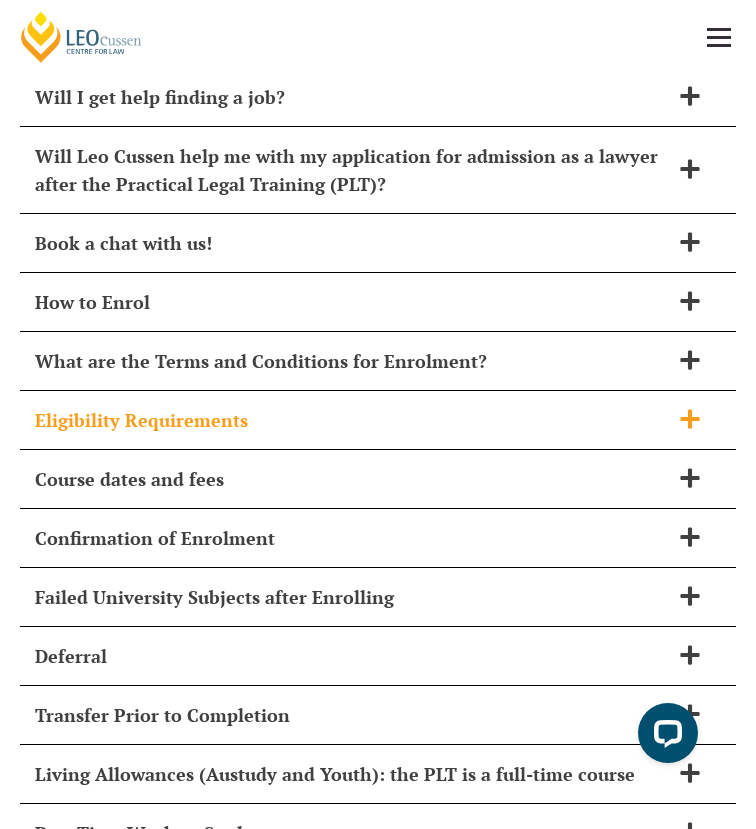 click on "Eligibility Requirements" at bounding box center [352, 420] 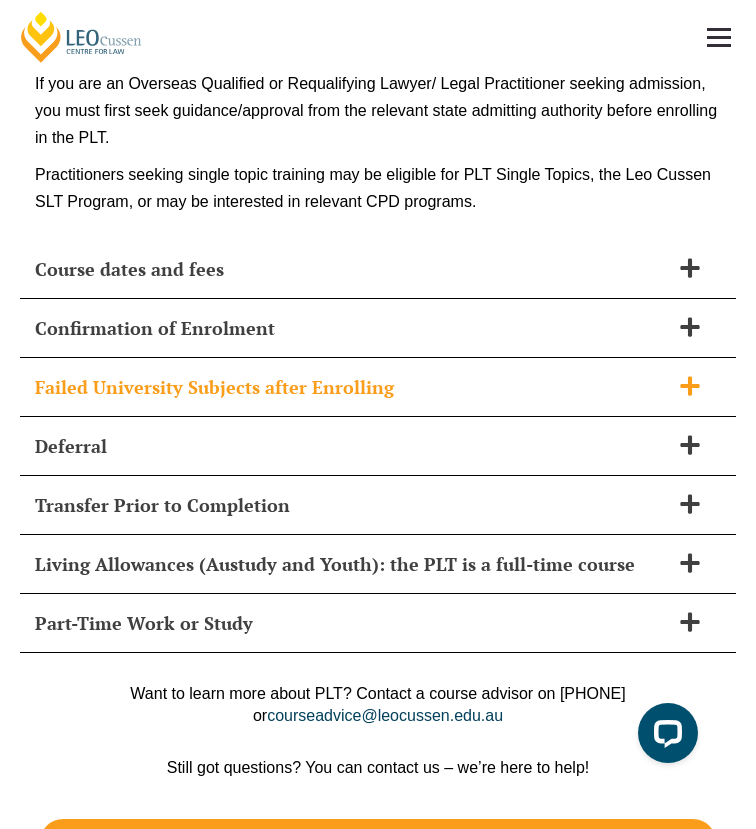scroll, scrollTop: 14204, scrollLeft: 0, axis: vertical 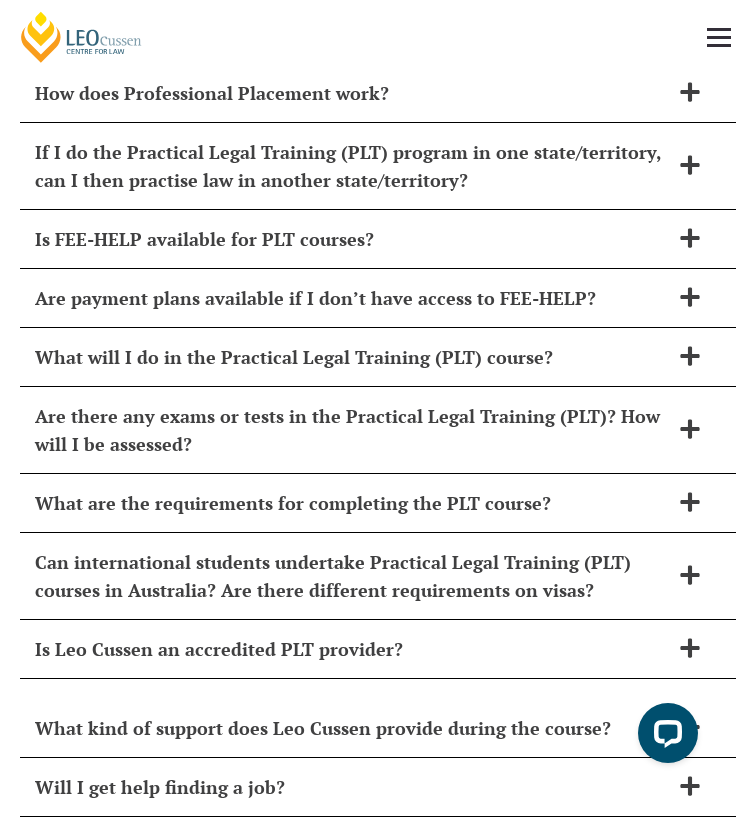 click at bounding box center [719, 37] 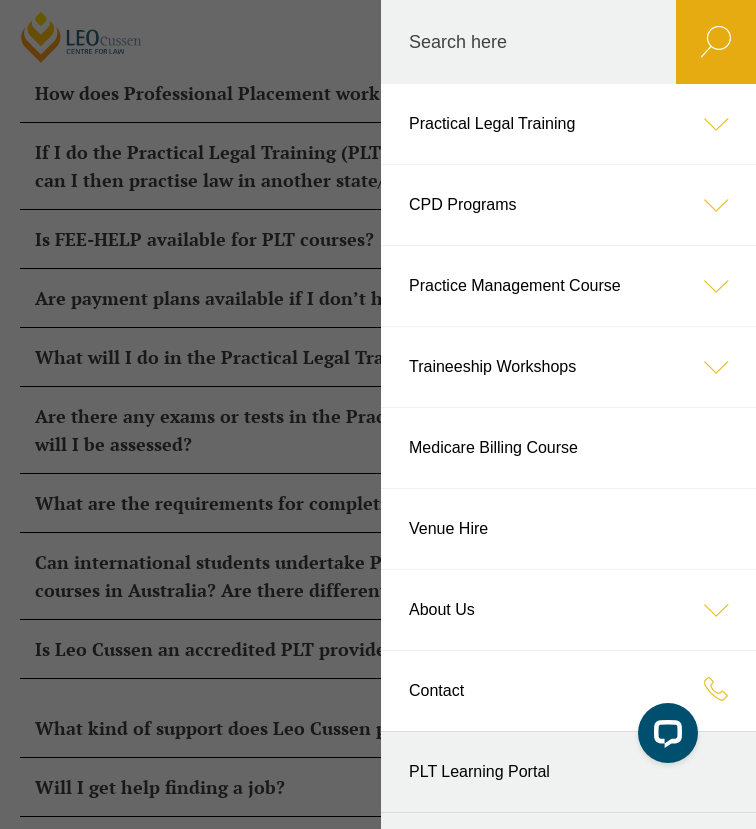 click at bounding box center (716, 124) 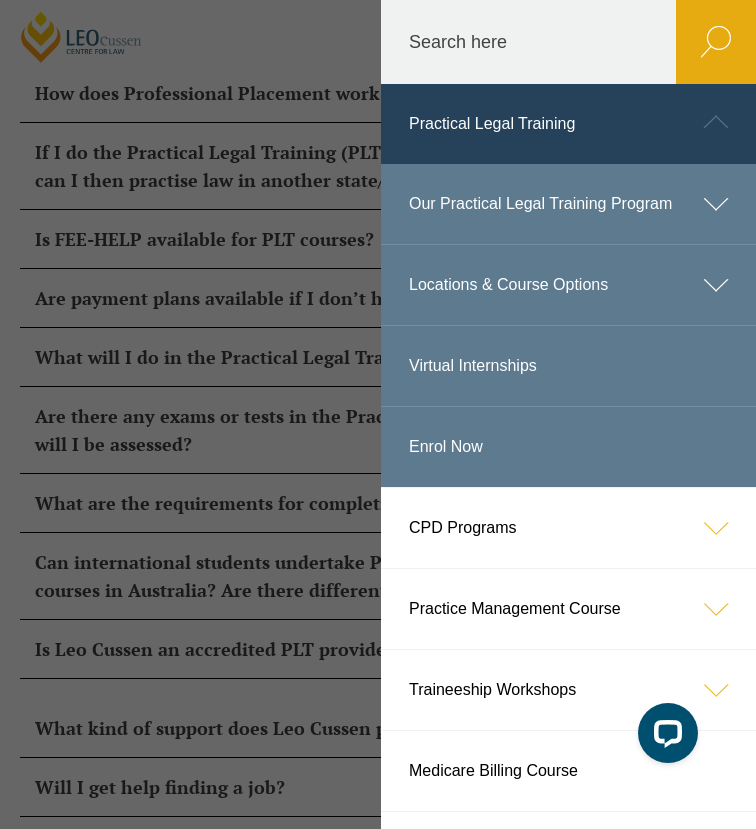 click at bounding box center (716, 204) 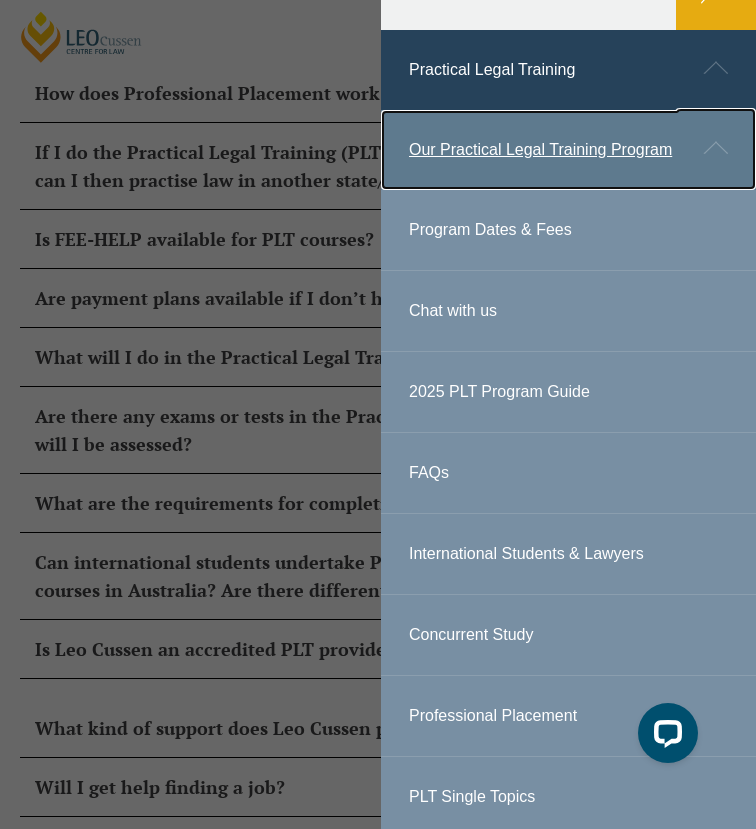 scroll, scrollTop: 56, scrollLeft: 0, axis: vertical 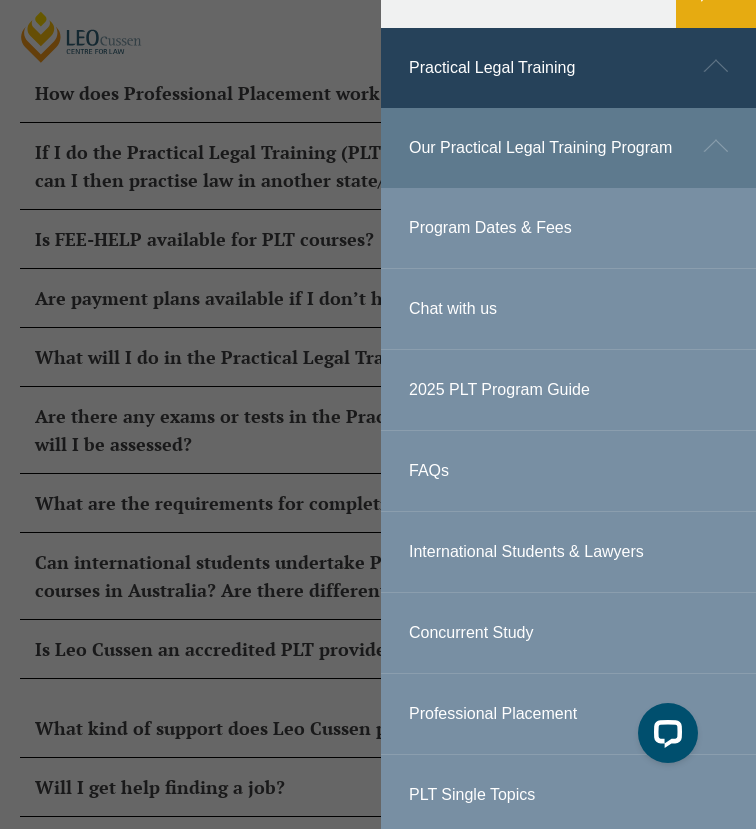 click on "Concurrent Study" at bounding box center (568, 633) 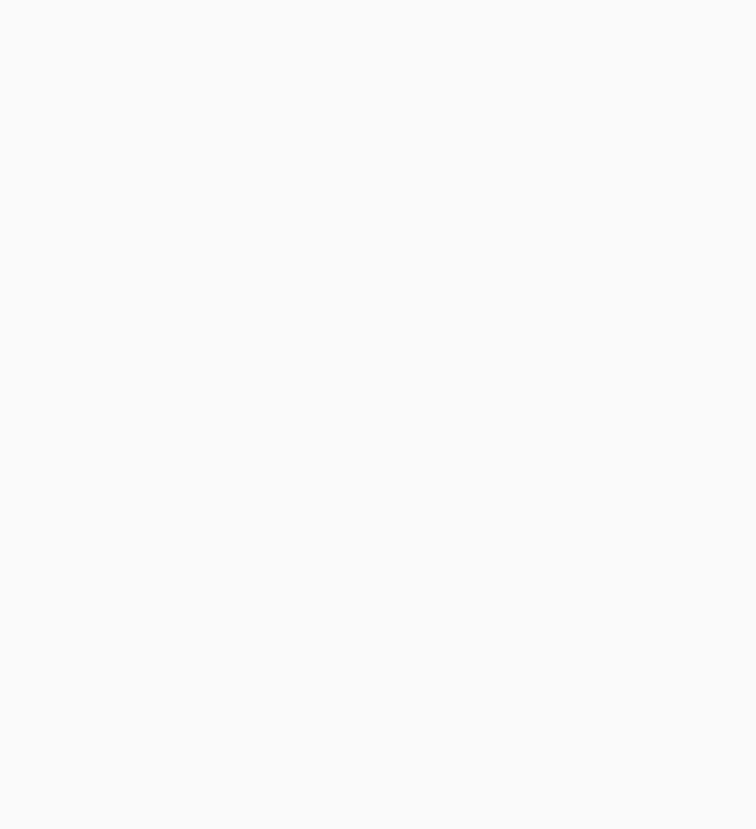 scroll, scrollTop: 0, scrollLeft: 0, axis: both 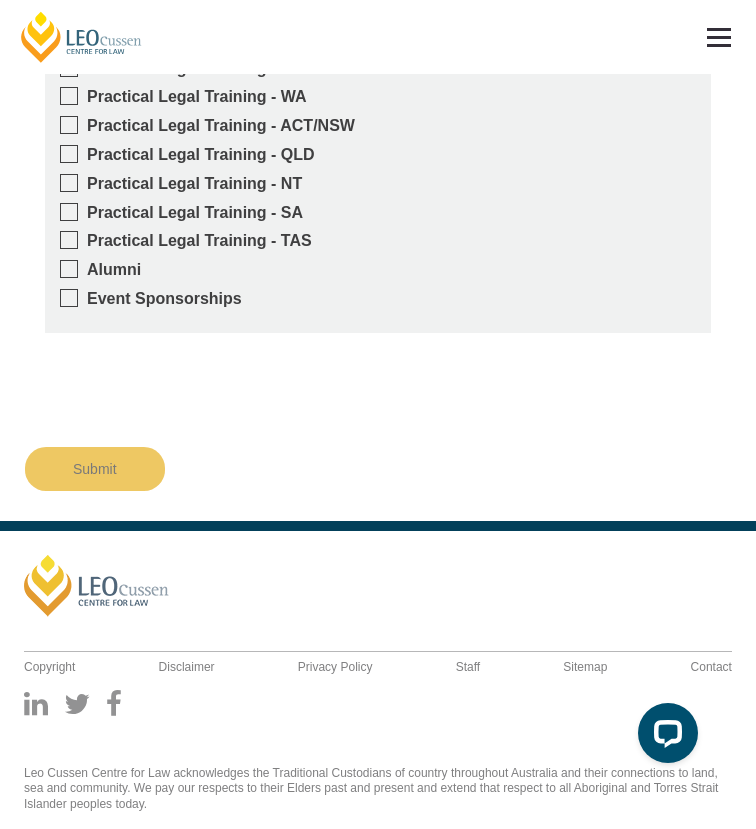 click at bounding box center [719, 37] 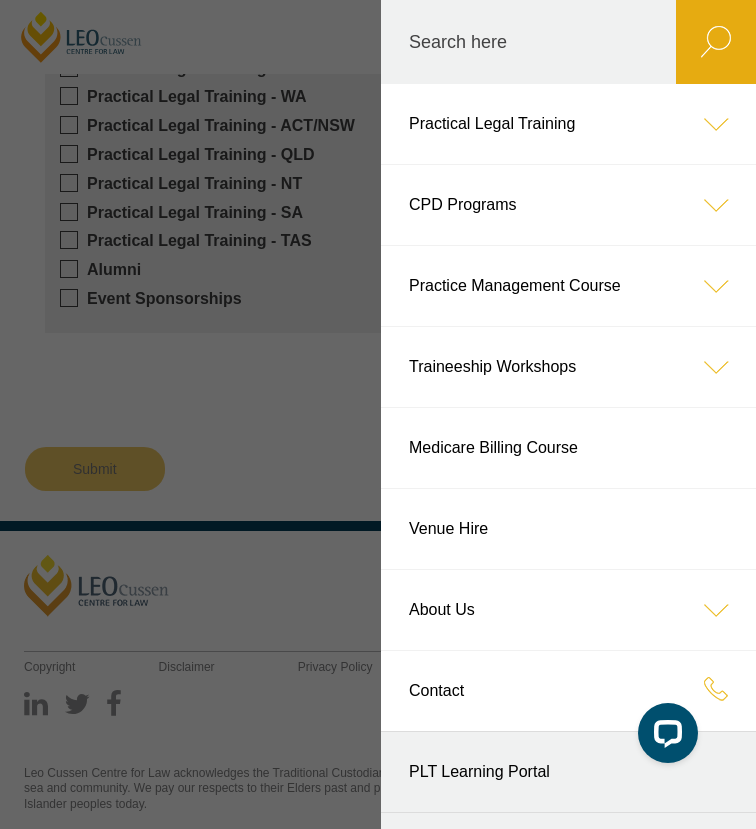 click at bounding box center (716, 124) 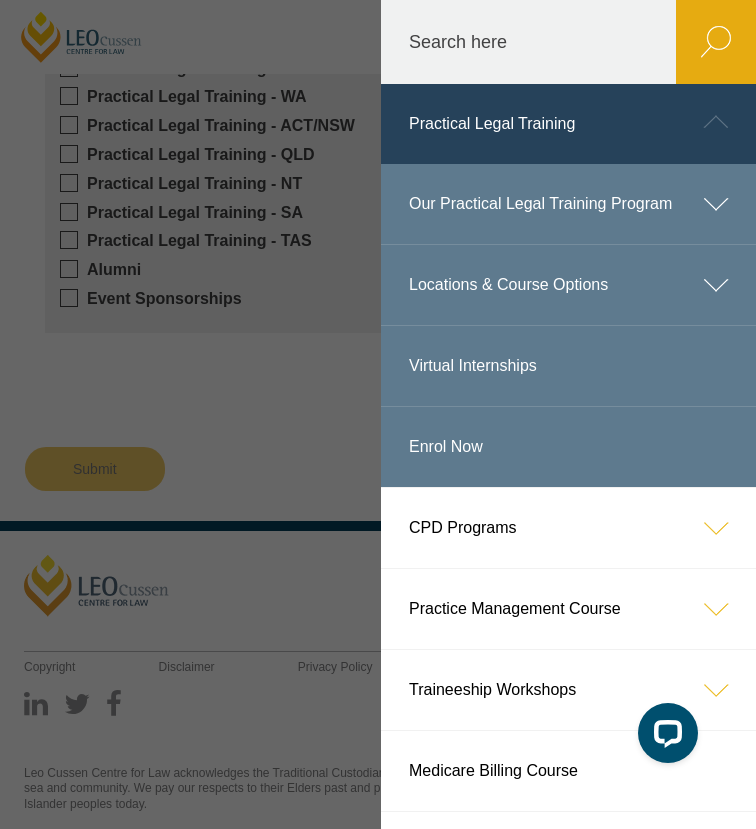 click at bounding box center (716, 204) 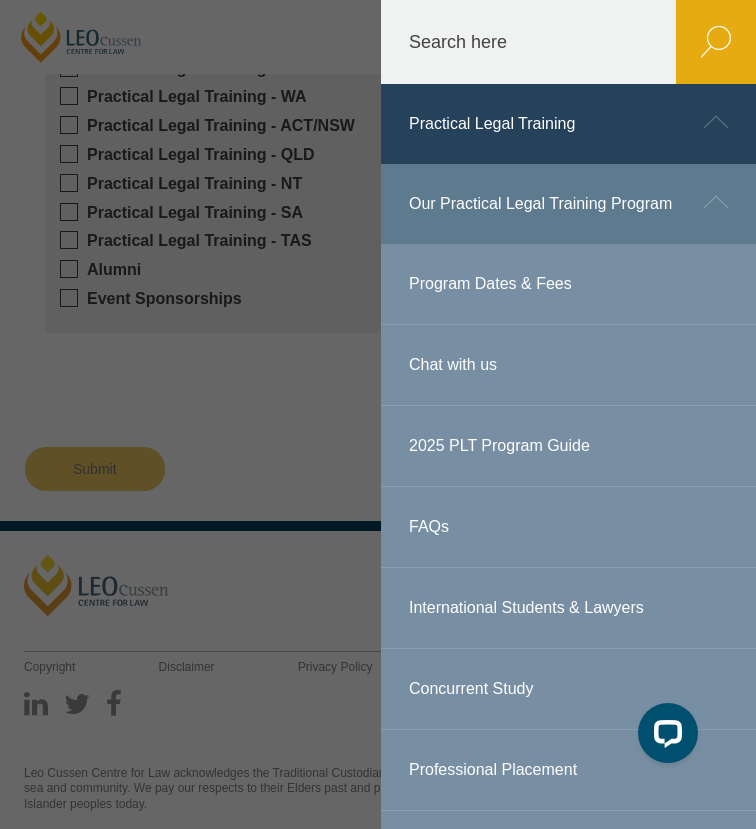 click on "2025 PLT Program Guide" at bounding box center (568, 446) 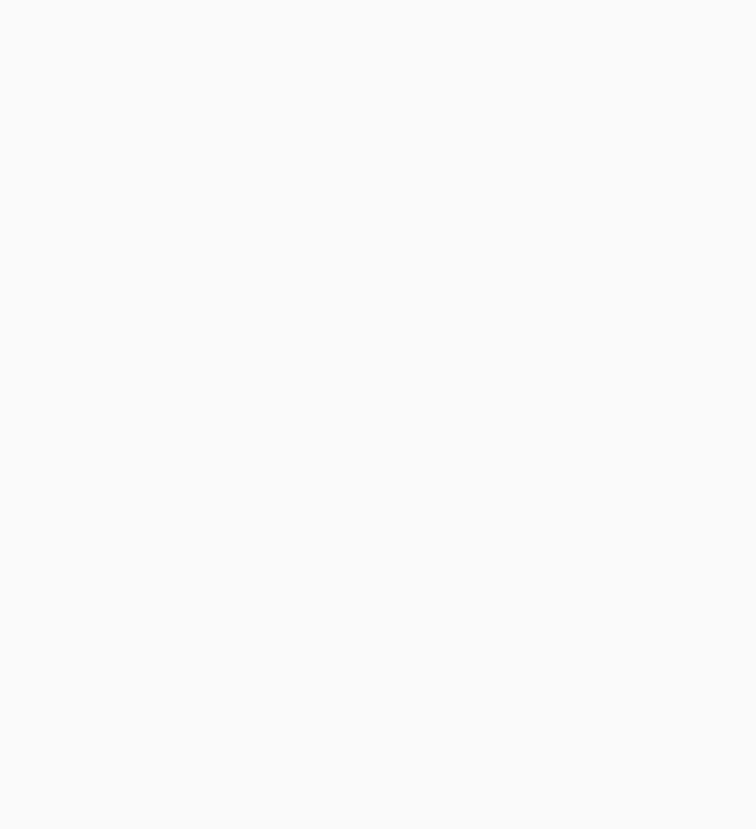 scroll, scrollTop: 0, scrollLeft: 0, axis: both 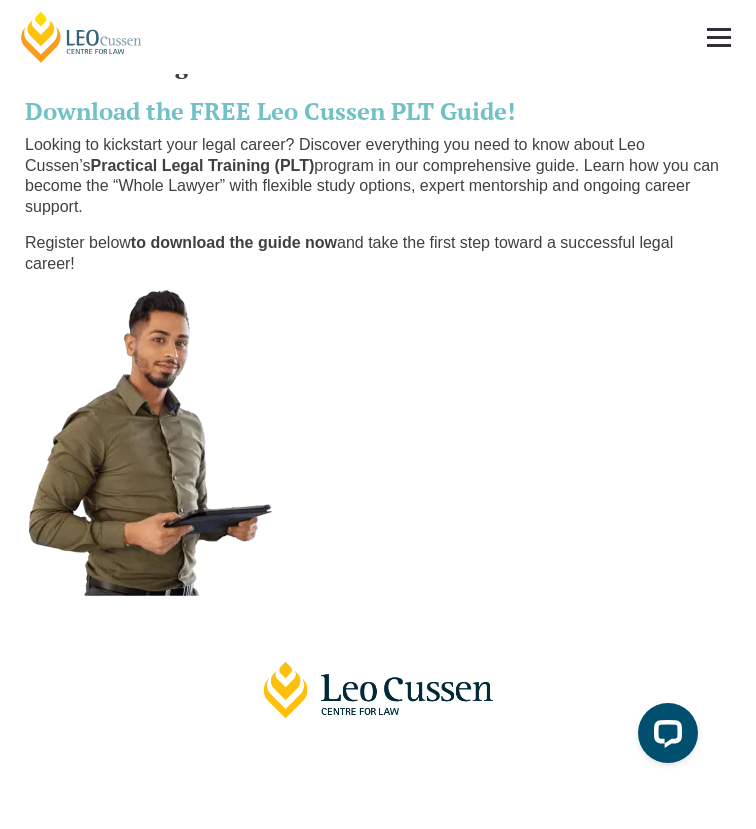 click on "to download the guide now" at bounding box center [234, 242] 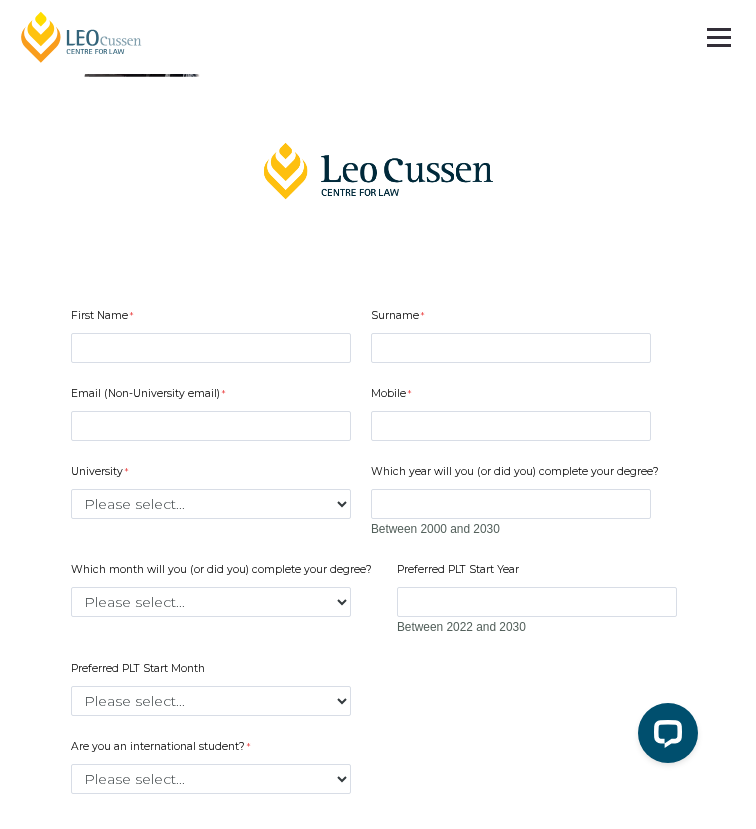 scroll, scrollTop: 602, scrollLeft: 0, axis: vertical 